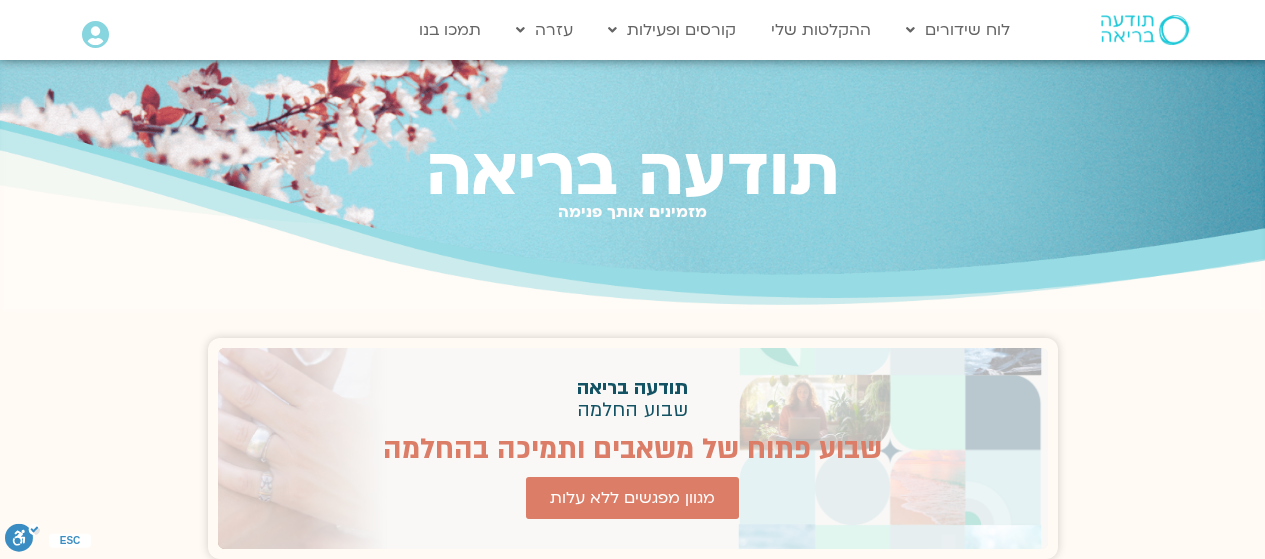 scroll, scrollTop: 0, scrollLeft: 0, axis: both 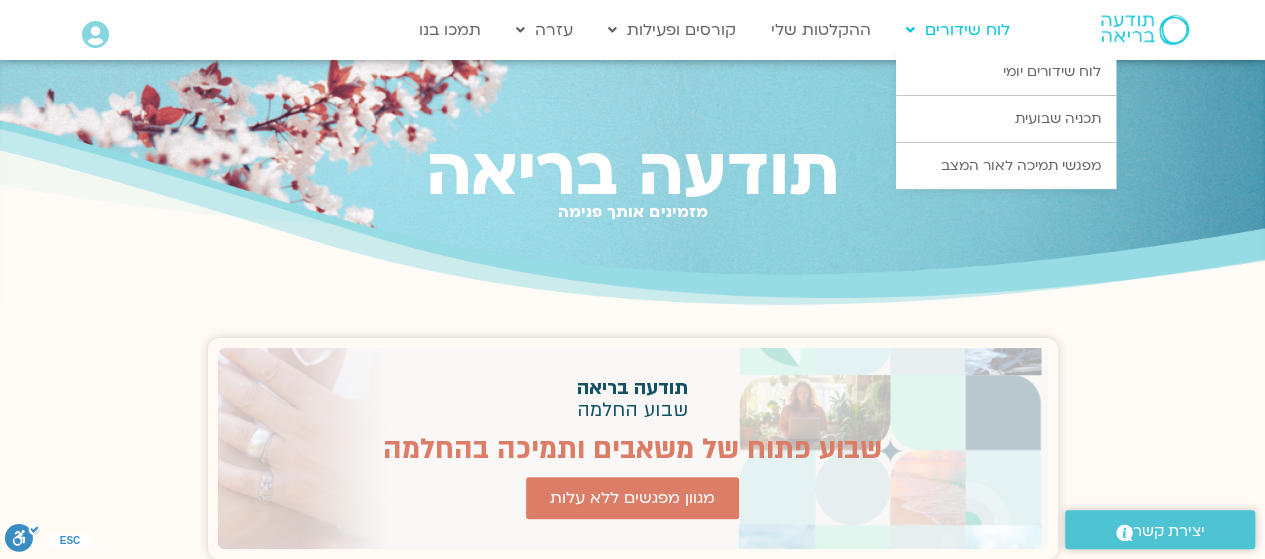click on "לוח שידורים" at bounding box center [958, 30] 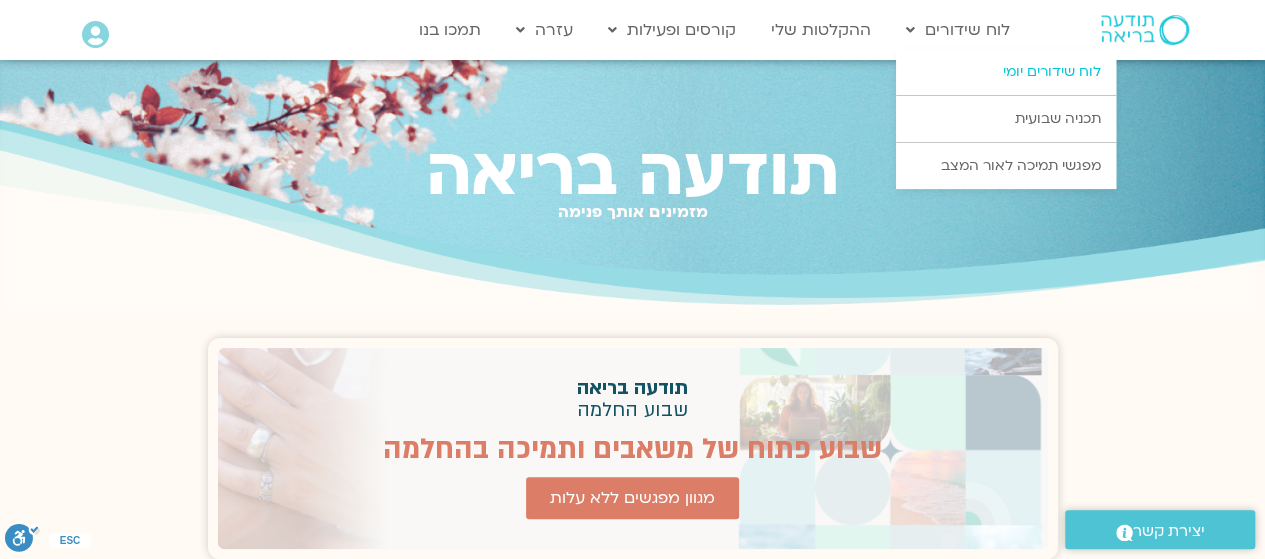 click on "לוח שידורים יומי" at bounding box center [1006, 72] 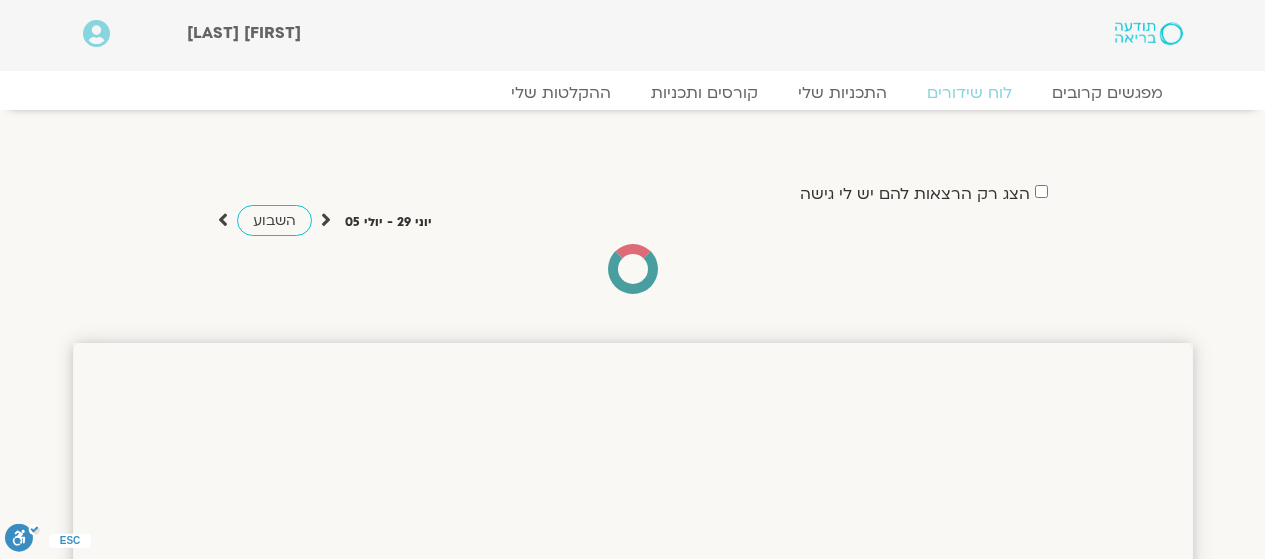 scroll, scrollTop: 0, scrollLeft: 0, axis: both 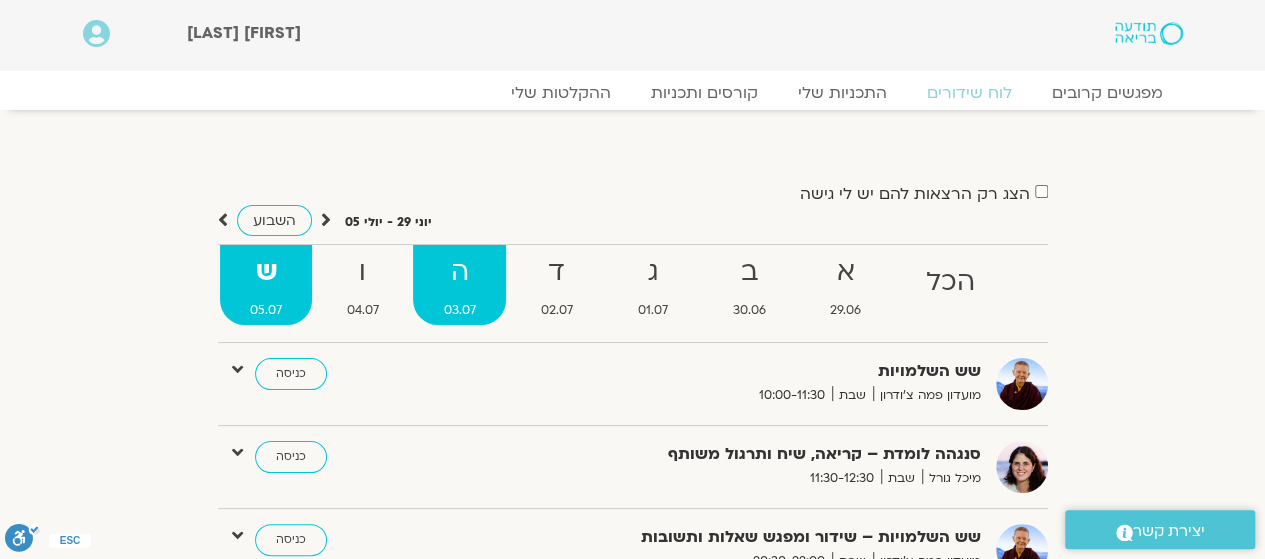 click on "ה" at bounding box center [951, 282] 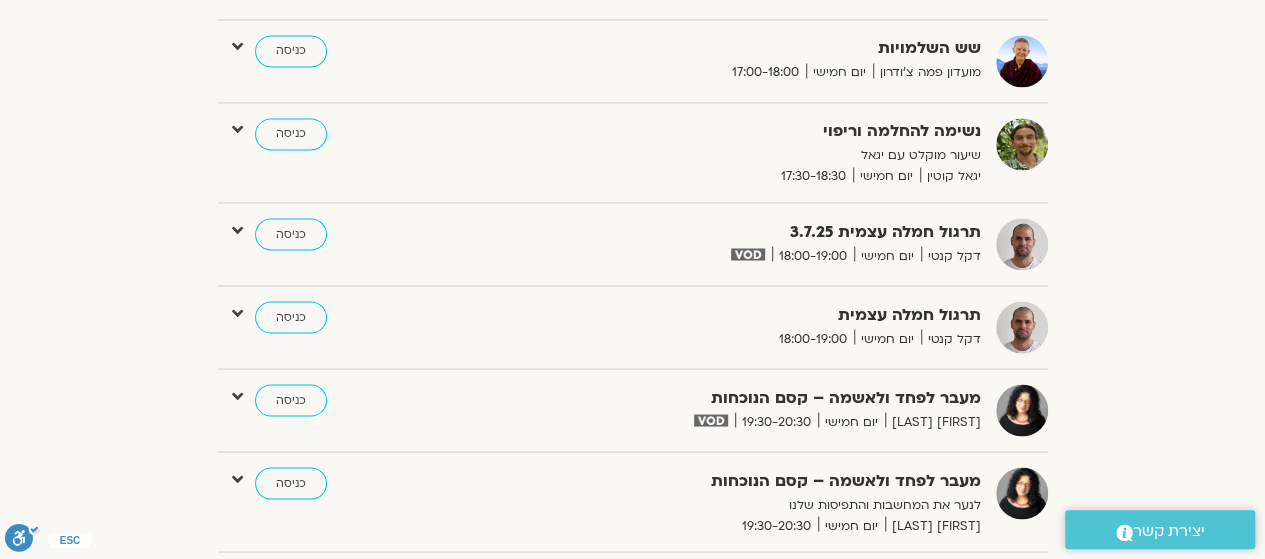 scroll, scrollTop: 1666, scrollLeft: 0, axis: vertical 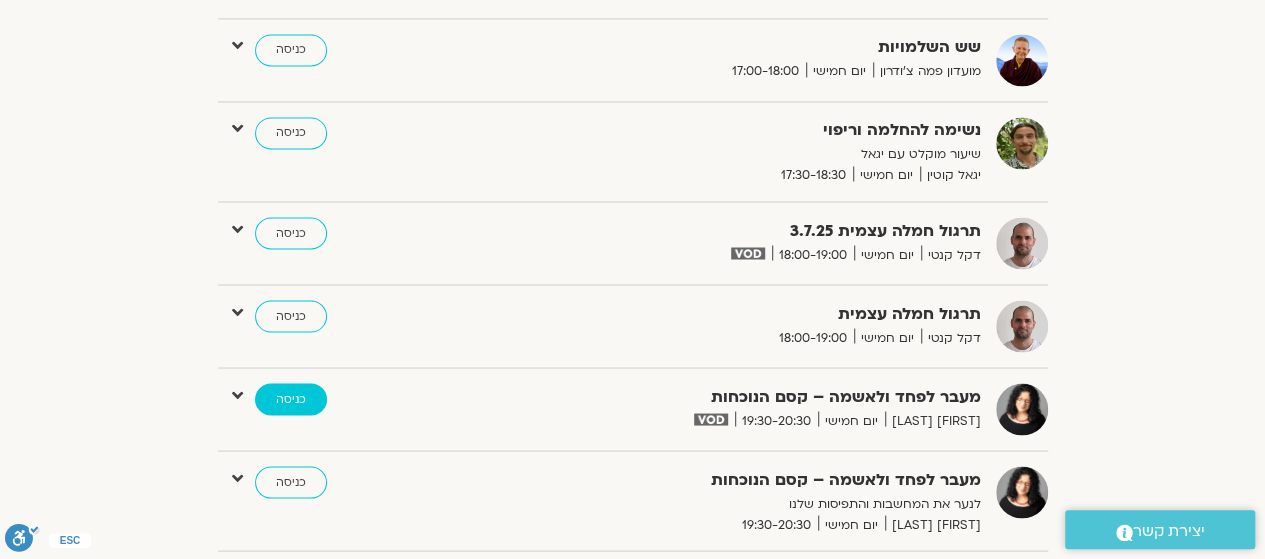 click on "כניסה" at bounding box center [291, 399] 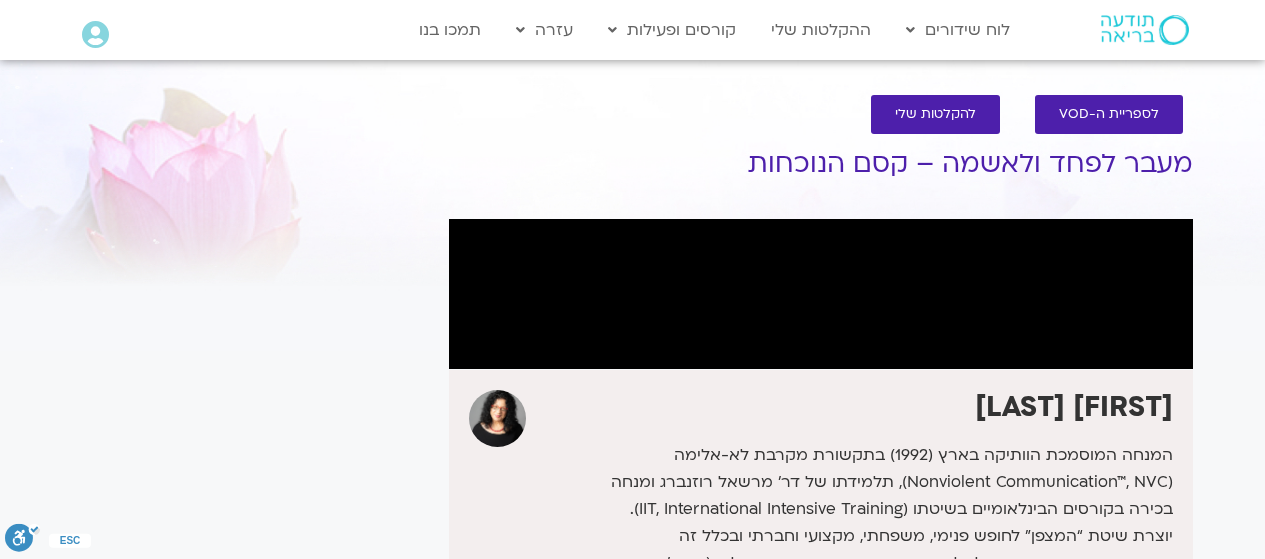 scroll, scrollTop: 0, scrollLeft: 0, axis: both 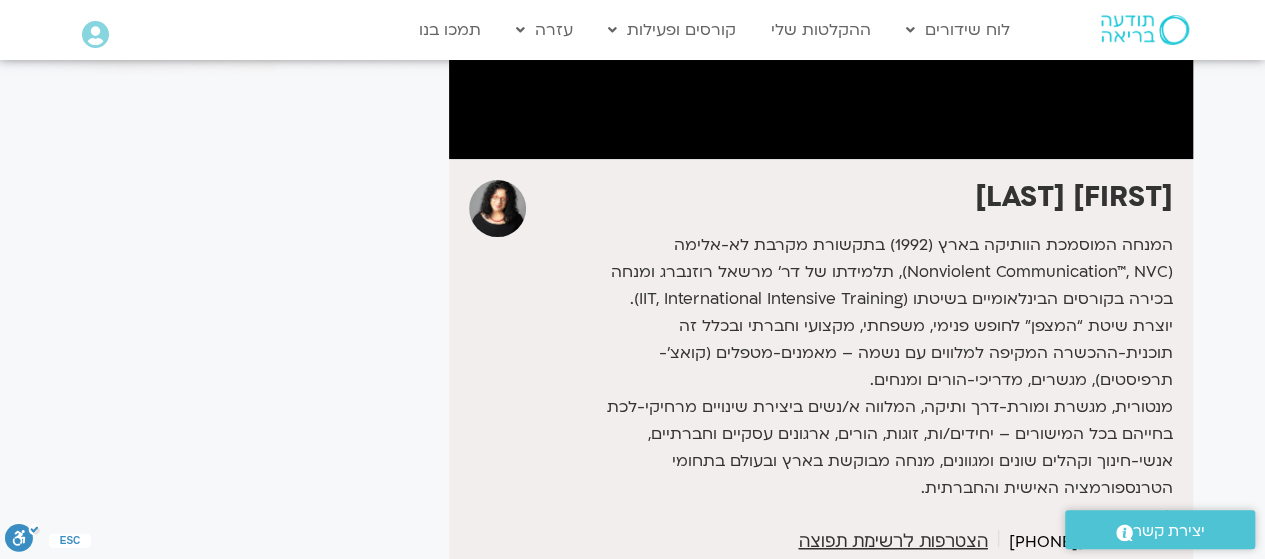 click on "לספריית ה-VOD
להקלטות שלי
מעבר לפחד ולאשמה – קסם הנוכחות
[FIRST] [LAST]
המנחה המוסמכת הוותיקה בארץ (1992) בתקשורת מקרבת לא-אלימה (Nonviolent Communication™, NVC), תלמידתו של דר’ מרשאל רוזנברג ומנחה בכירה בקורסים הבינלאומיים בשיטתו (IIT, International Intensive Training).
לקרוא עוד
[PHONE]" at bounding box center (632, 291) 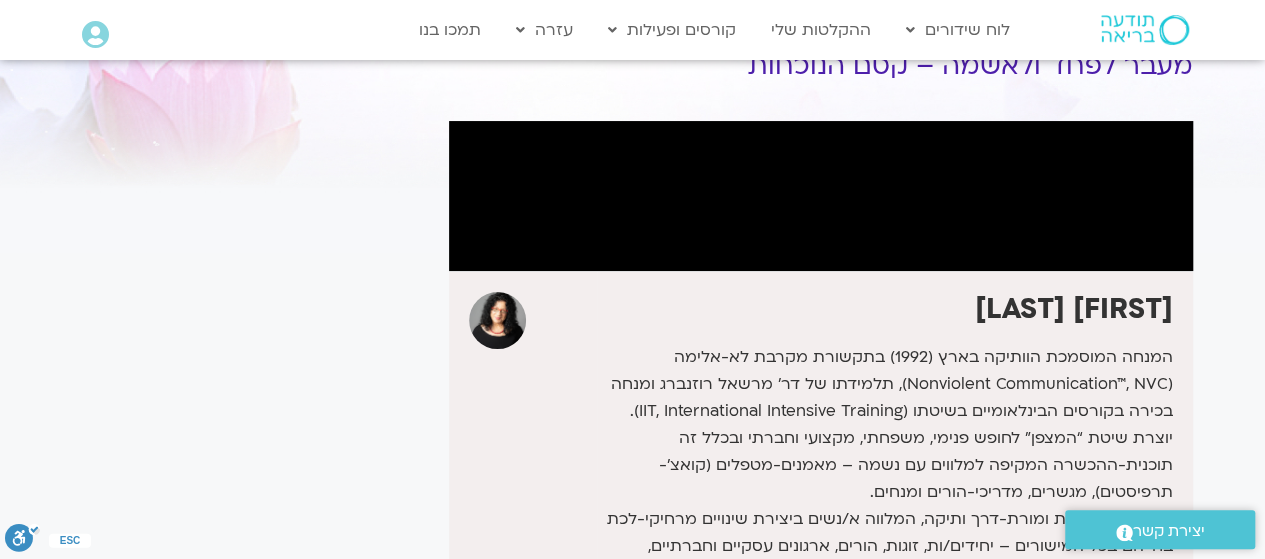 scroll, scrollTop: 84, scrollLeft: 0, axis: vertical 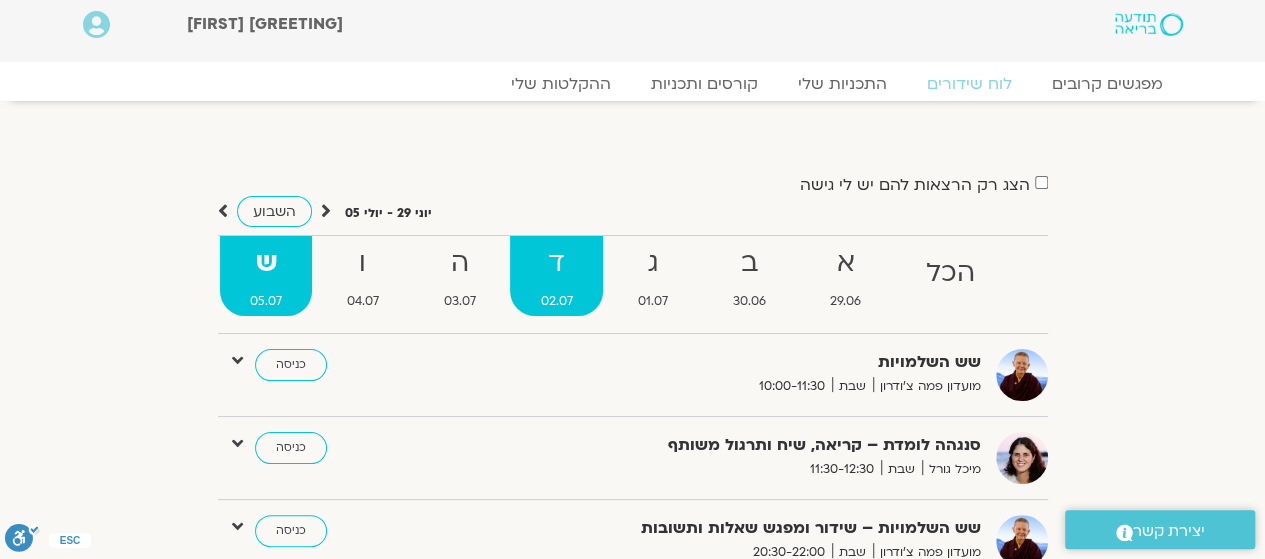 click on "ד" at bounding box center (951, 273) 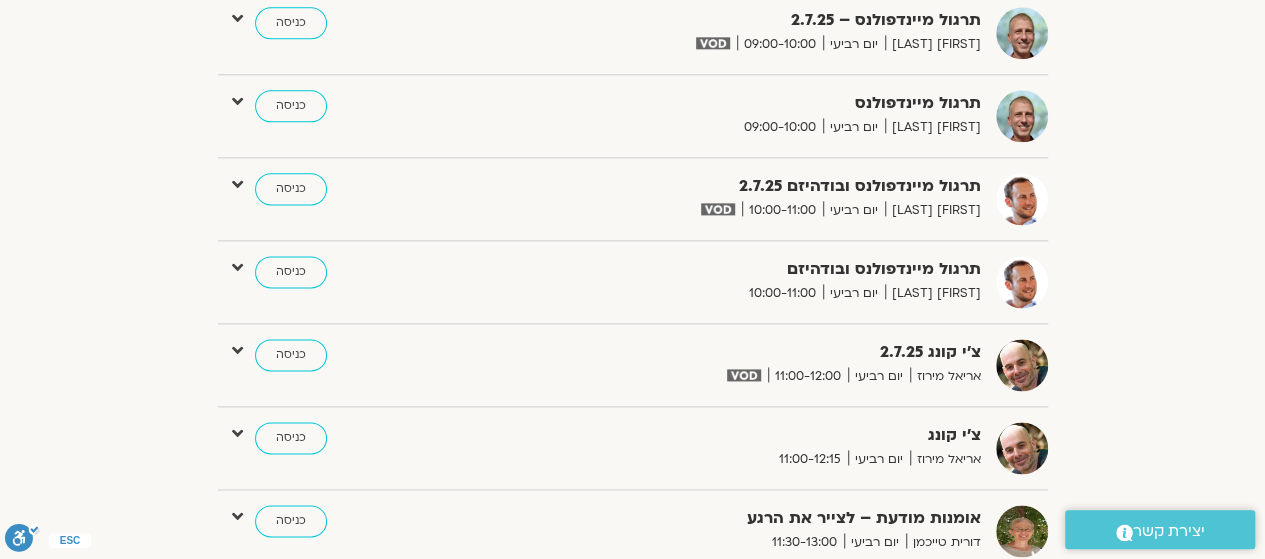 scroll, scrollTop: 1235, scrollLeft: 0, axis: vertical 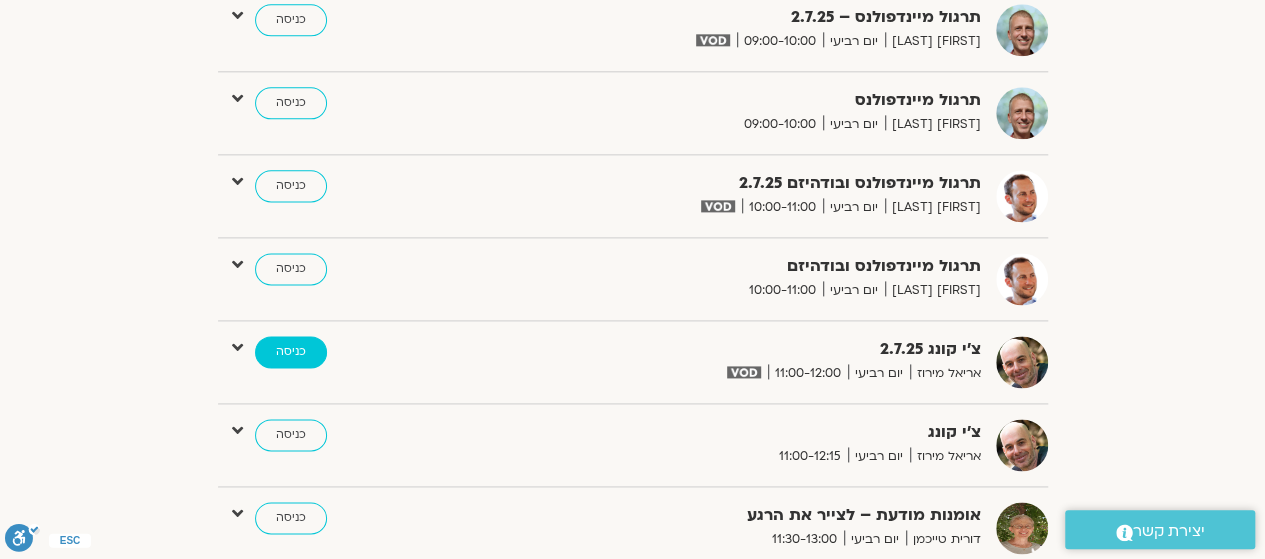 click on "כניסה" at bounding box center [291, 352] 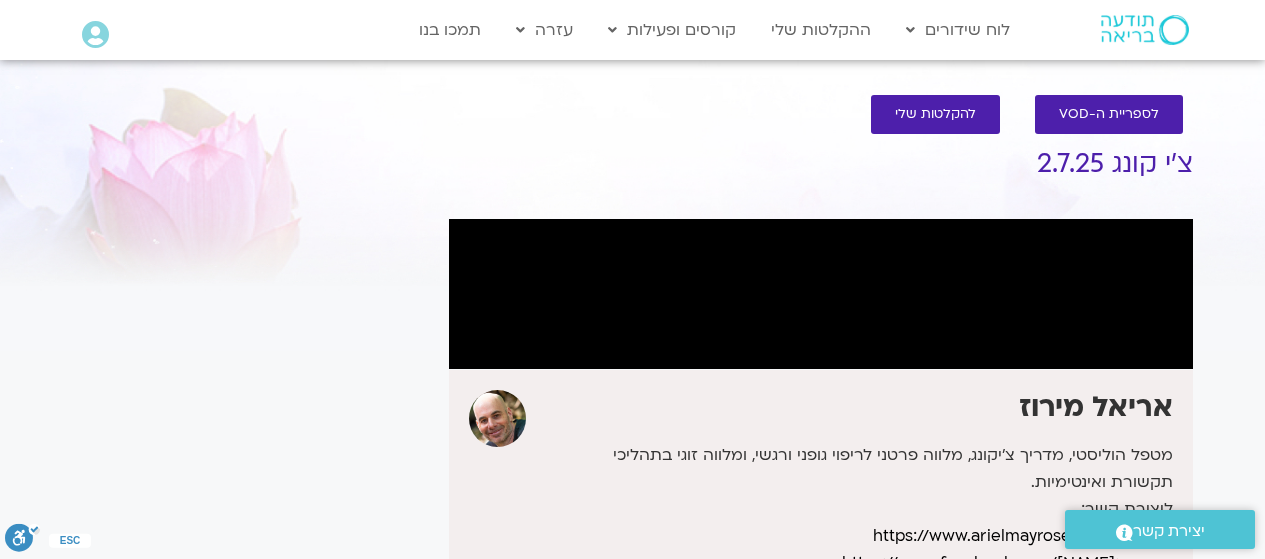 scroll, scrollTop: 0, scrollLeft: 0, axis: both 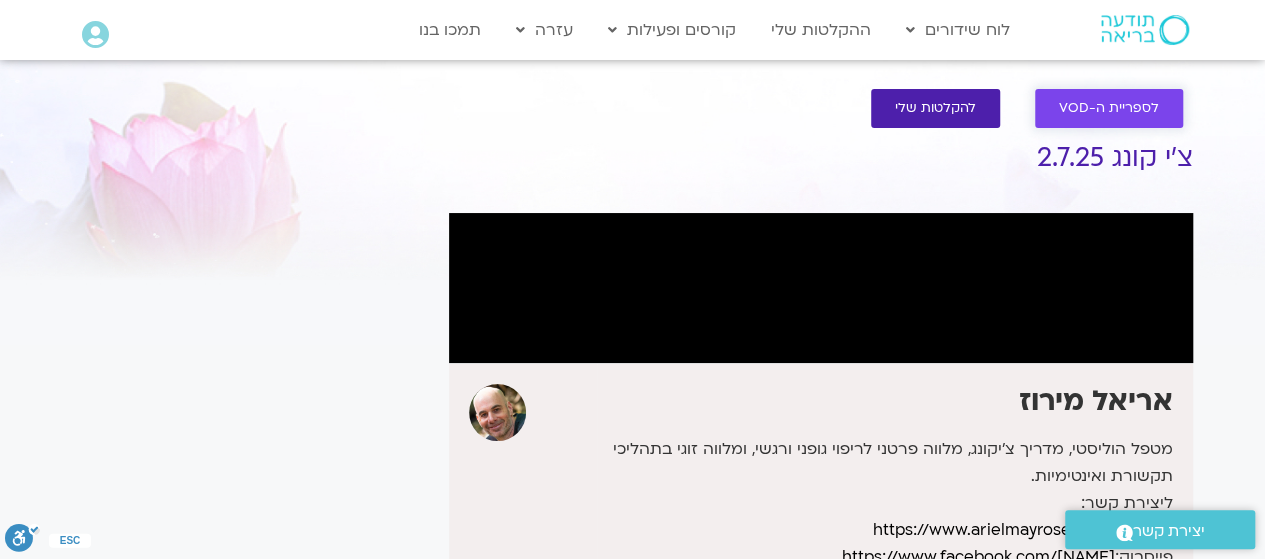click on "לספריית ה-VOD" at bounding box center (1109, 108) 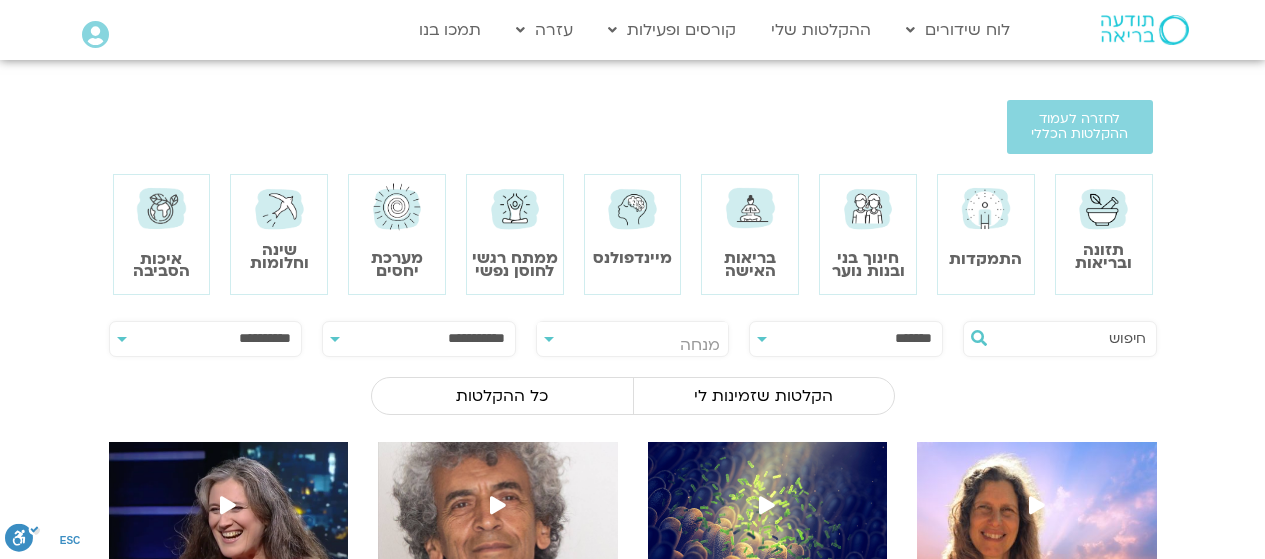 scroll, scrollTop: 0, scrollLeft: 0, axis: both 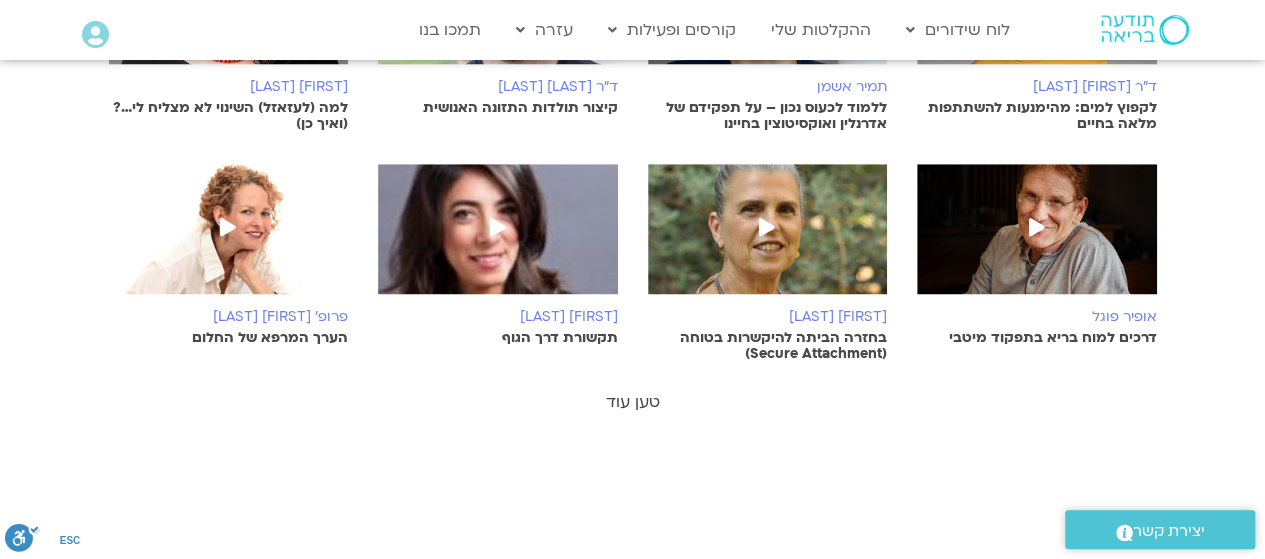 click on "טען עוד" at bounding box center (633, 402) 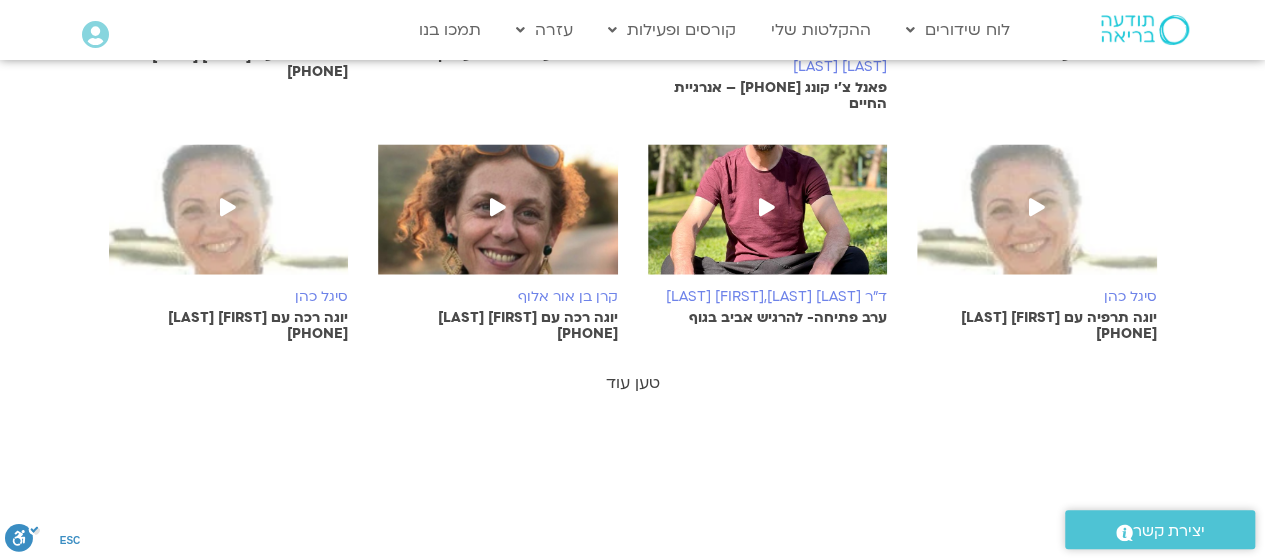 scroll, scrollTop: 1516, scrollLeft: 0, axis: vertical 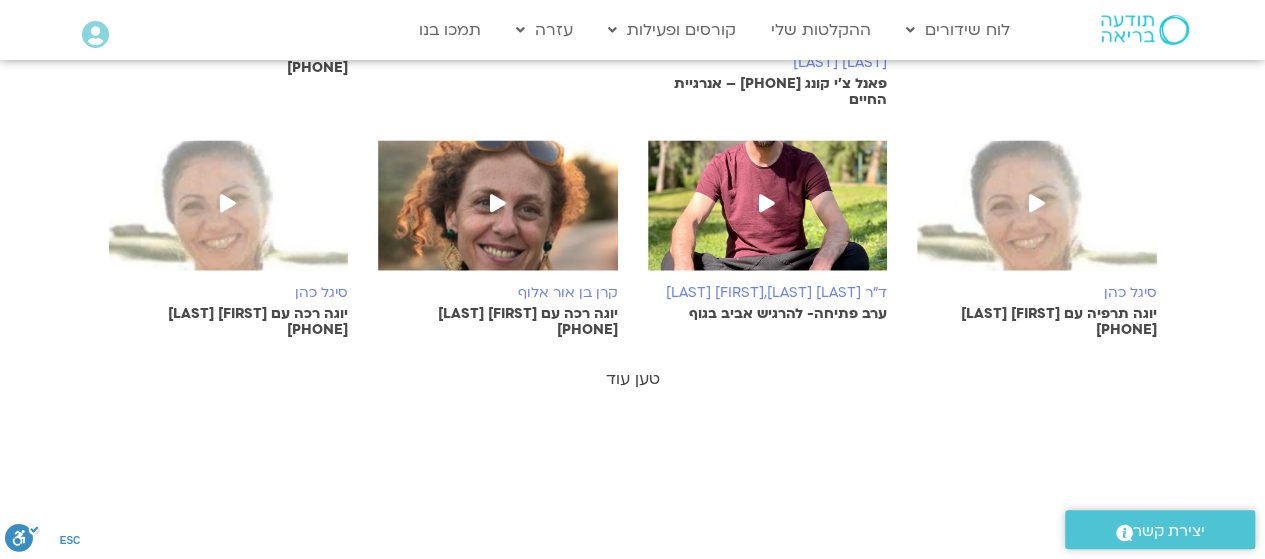 click on "טען עוד" at bounding box center (633, 378) 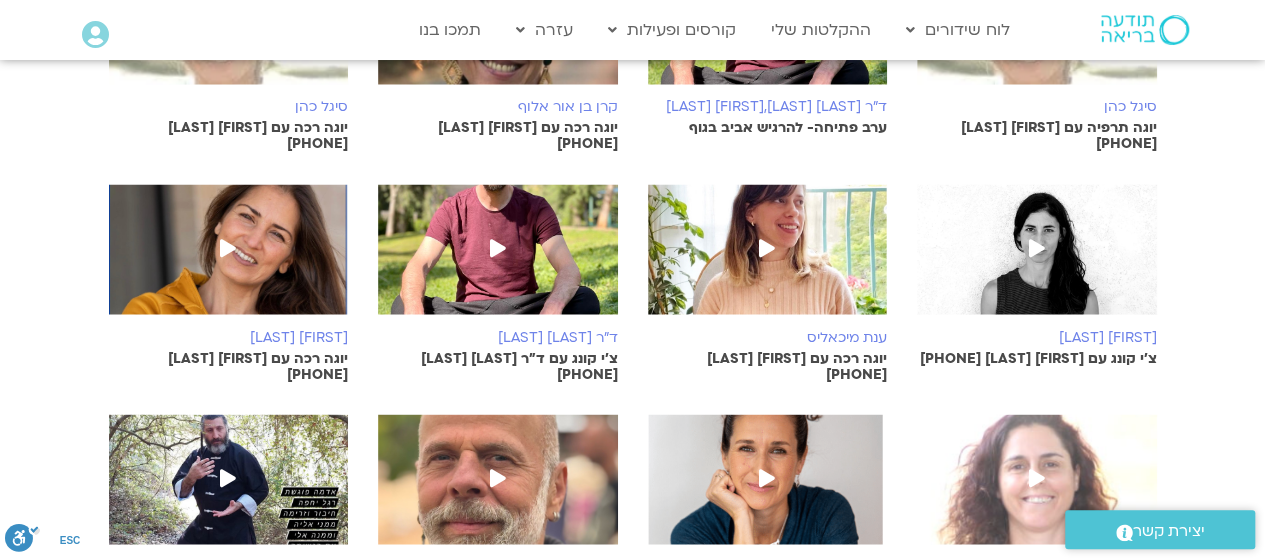scroll, scrollTop: 1710, scrollLeft: 0, axis: vertical 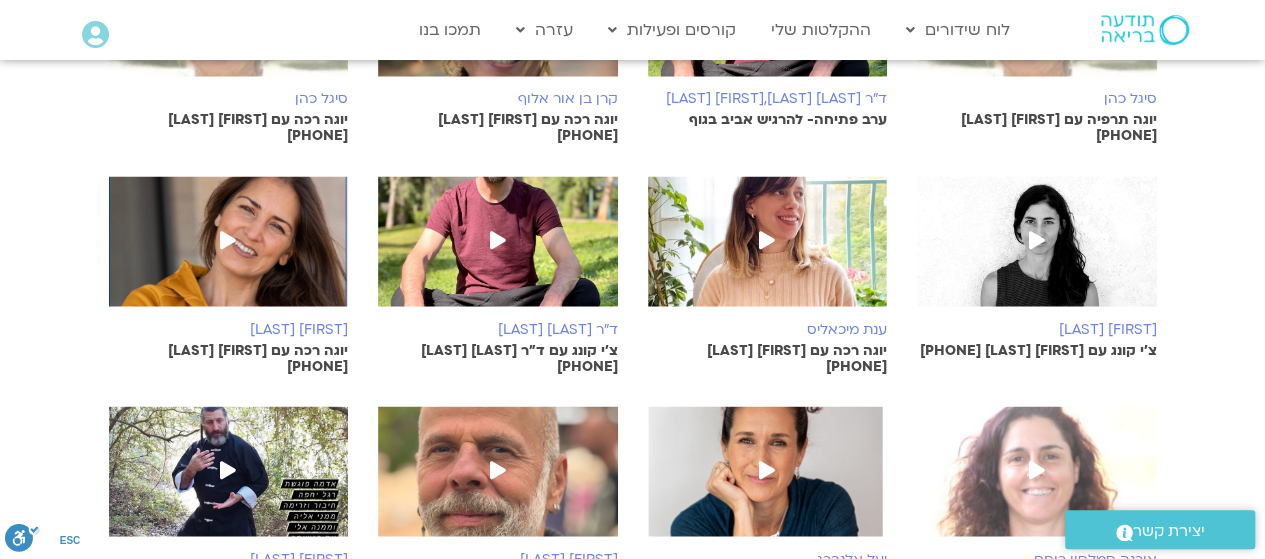 click at bounding box center [498, 471] 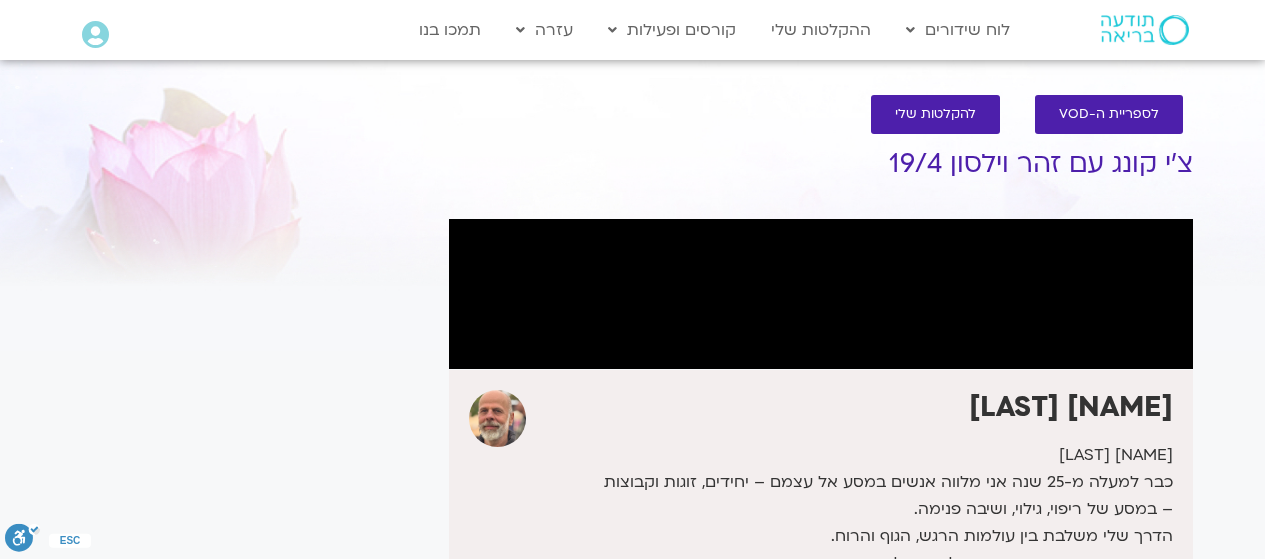 scroll, scrollTop: 0, scrollLeft: 0, axis: both 